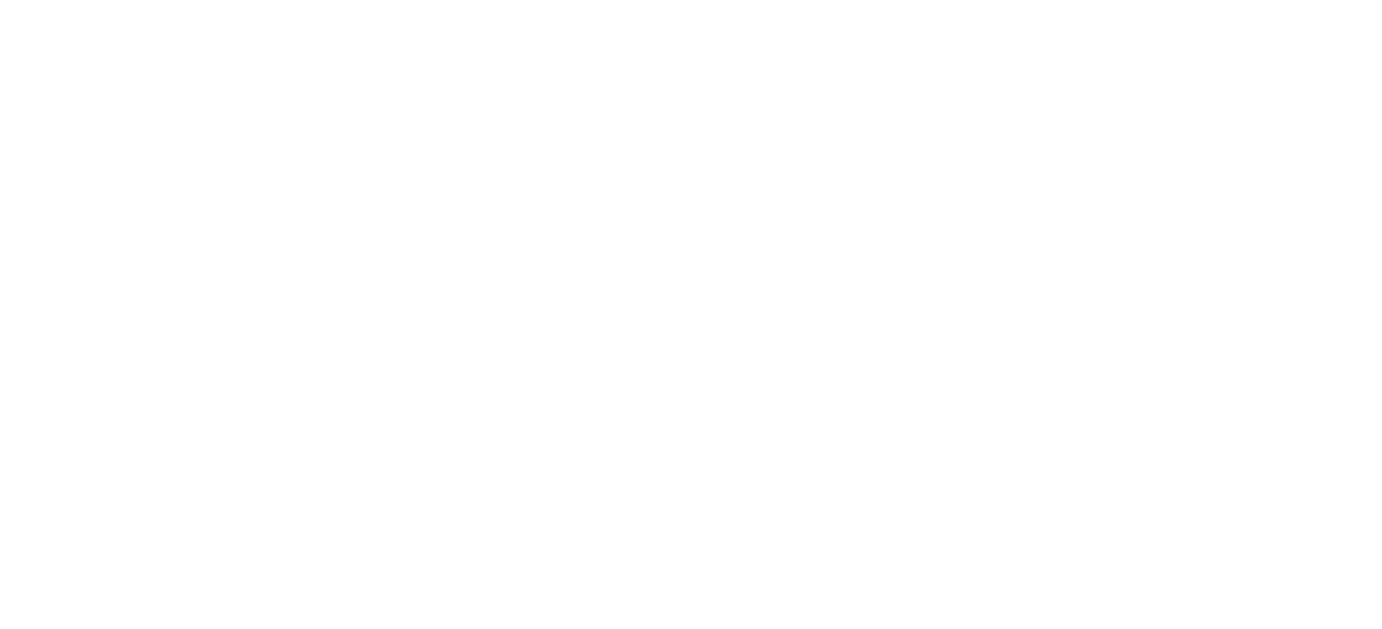 scroll, scrollTop: 0, scrollLeft: 0, axis: both 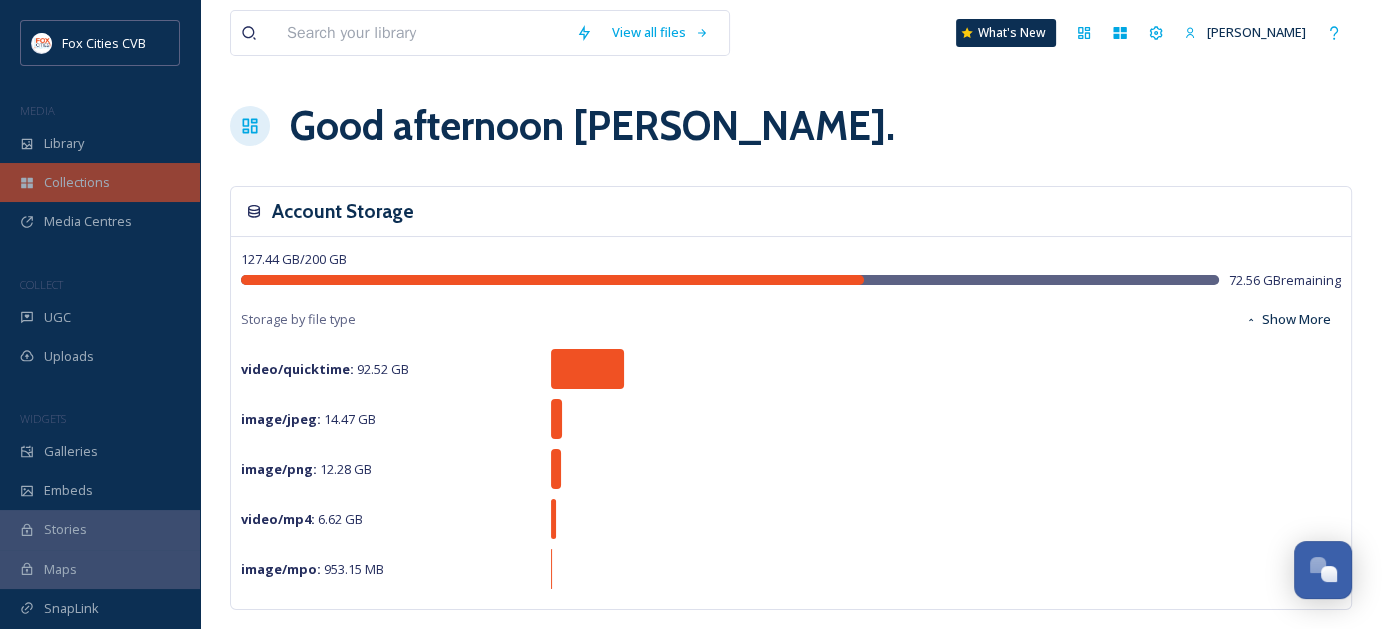 click on "Collections" at bounding box center (77, 182) 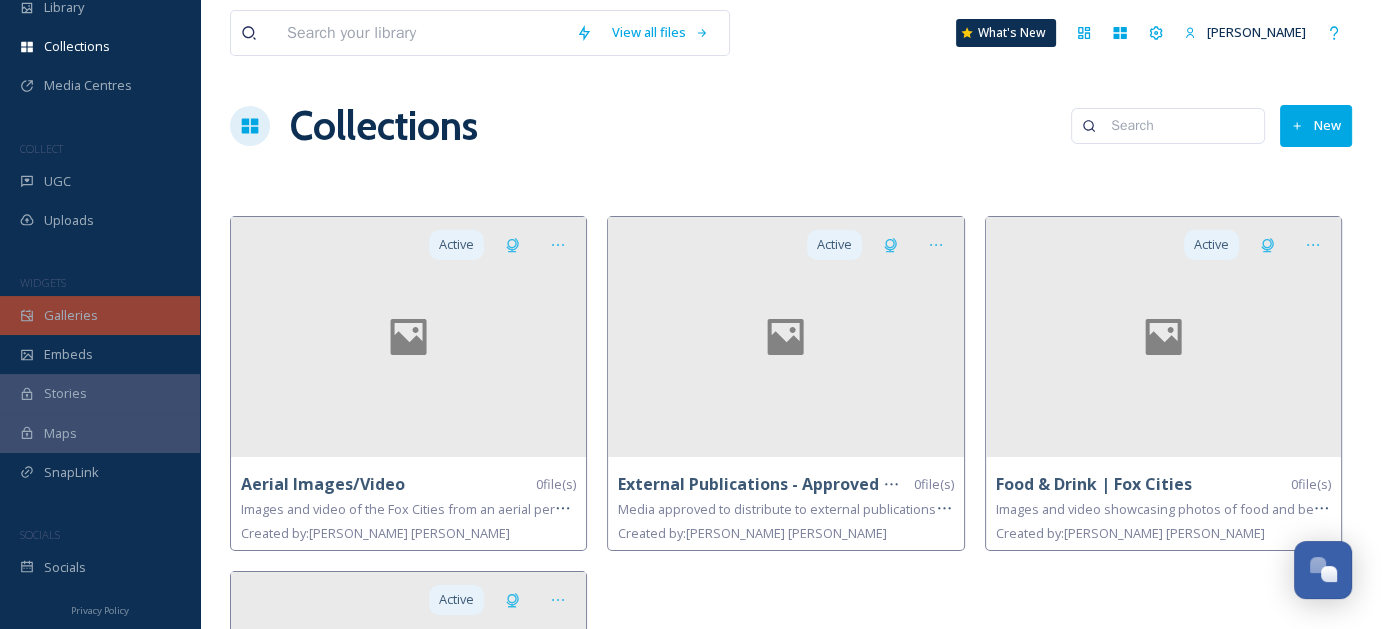 scroll, scrollTop: 137, scrollLeft: 0, axis: vertical 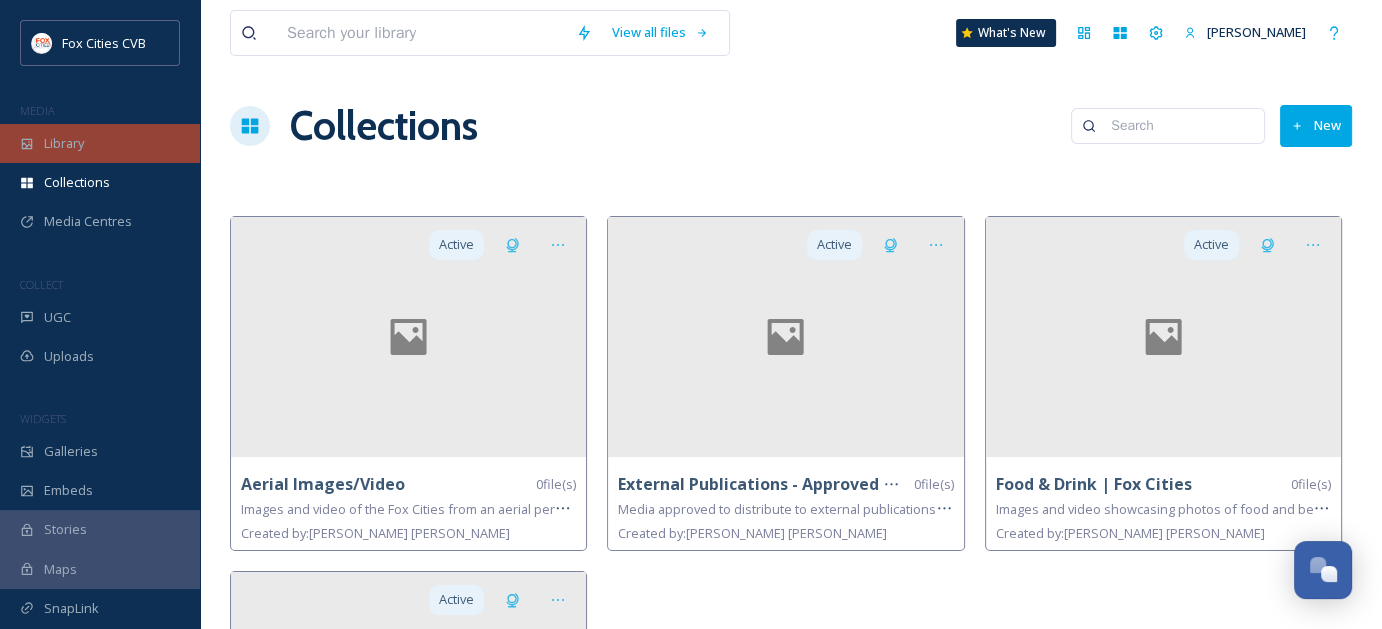 click on "Library" at bounding box center (64, 143) 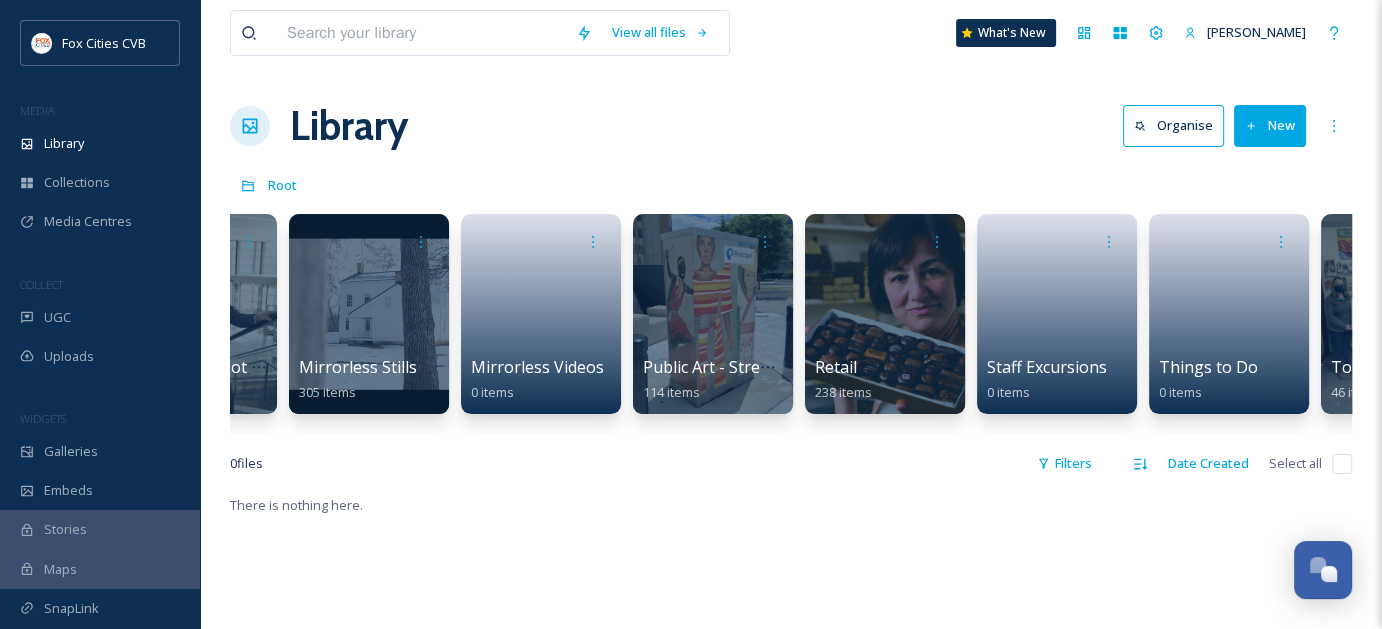 scroll, scrollTop: 0, scrollLeft: 2453, axis: horizontal 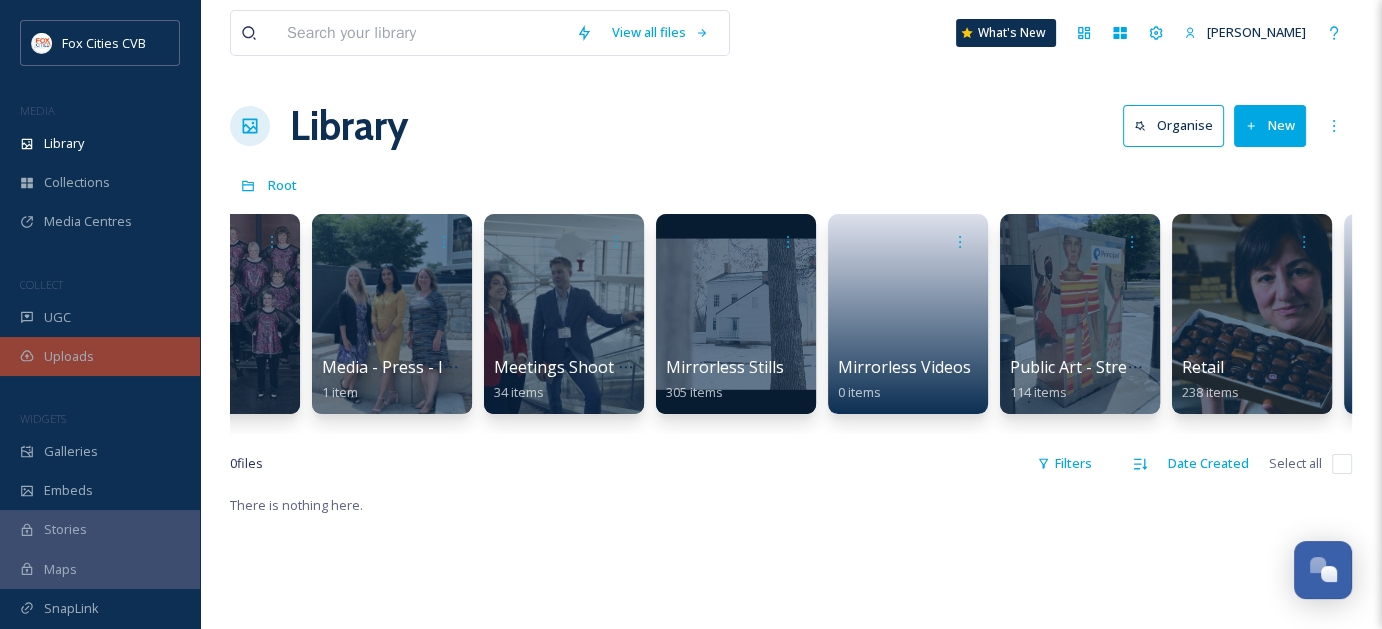 click on "Uploads" at bounding box center [69, 356] 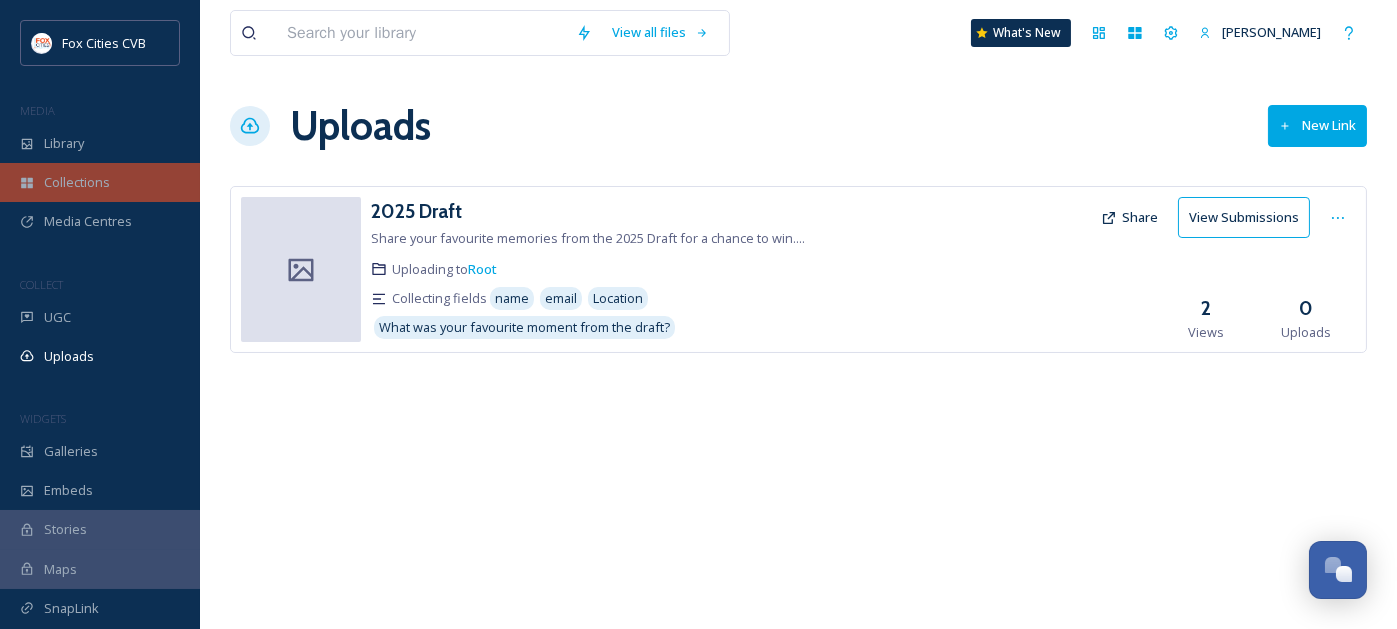 click on "Collections" at bounding box center [77, 182] 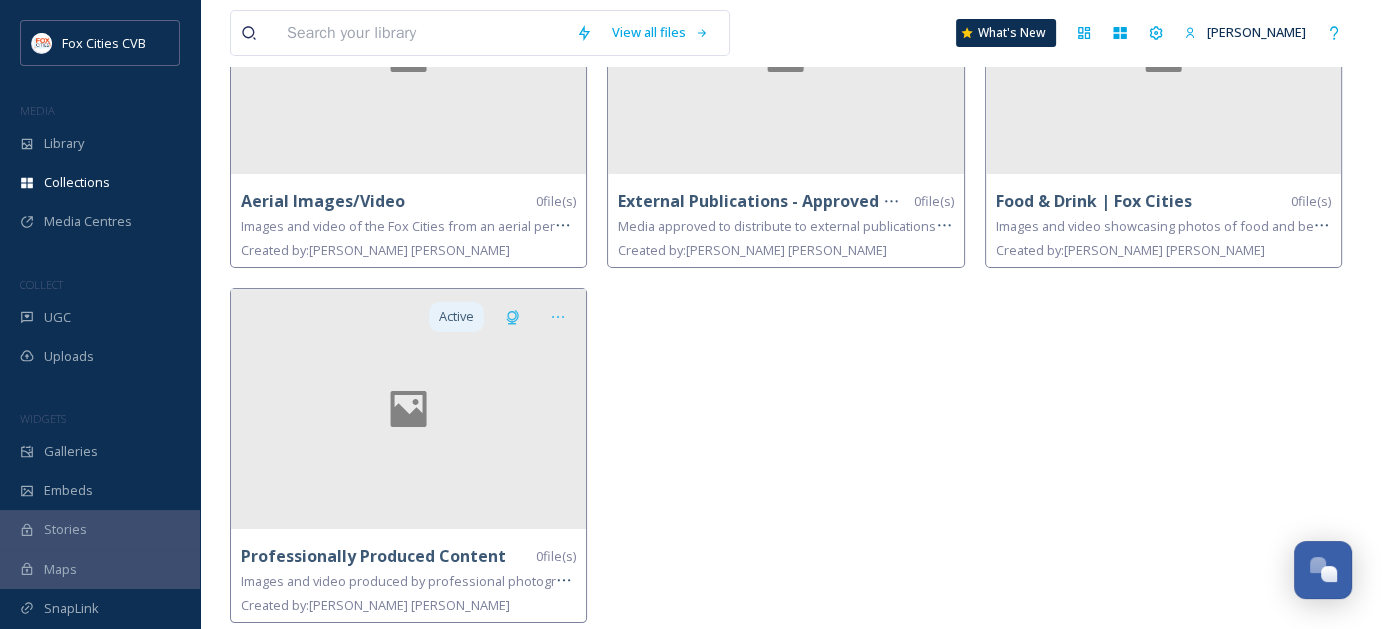 scroll, scrollTop: 0, scrollLeft: 0, axis: both 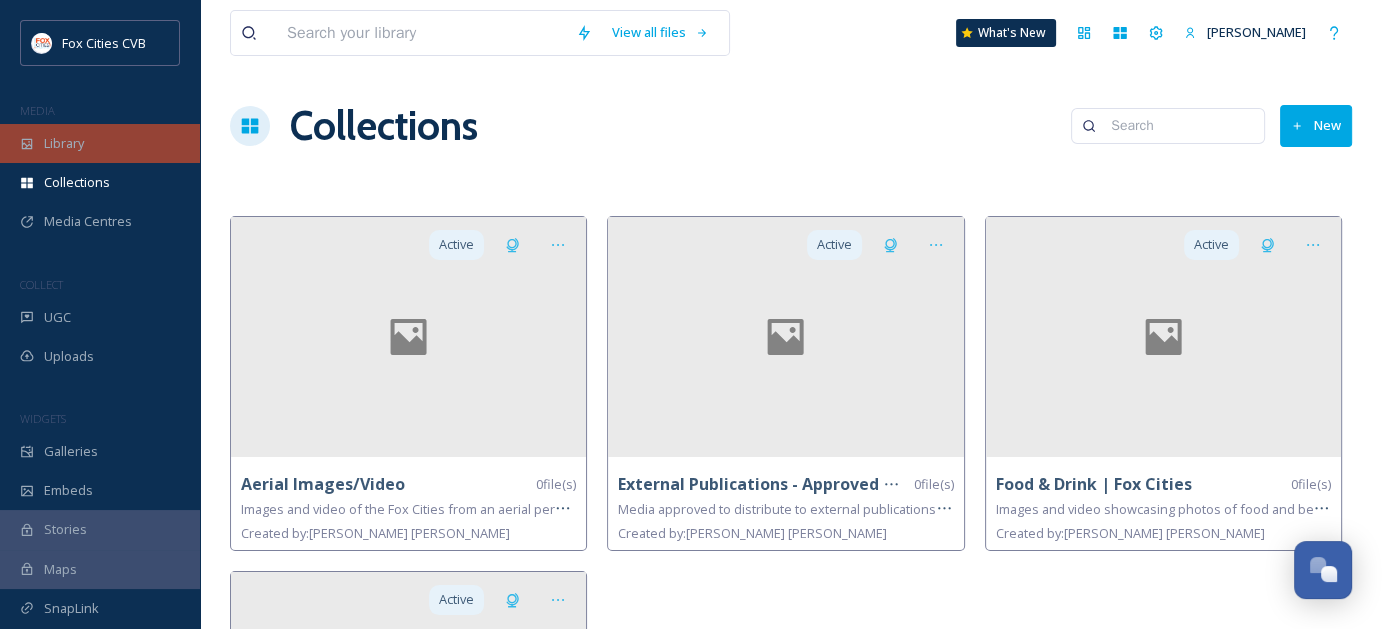click on "Library" at bounding box center (100, 143) 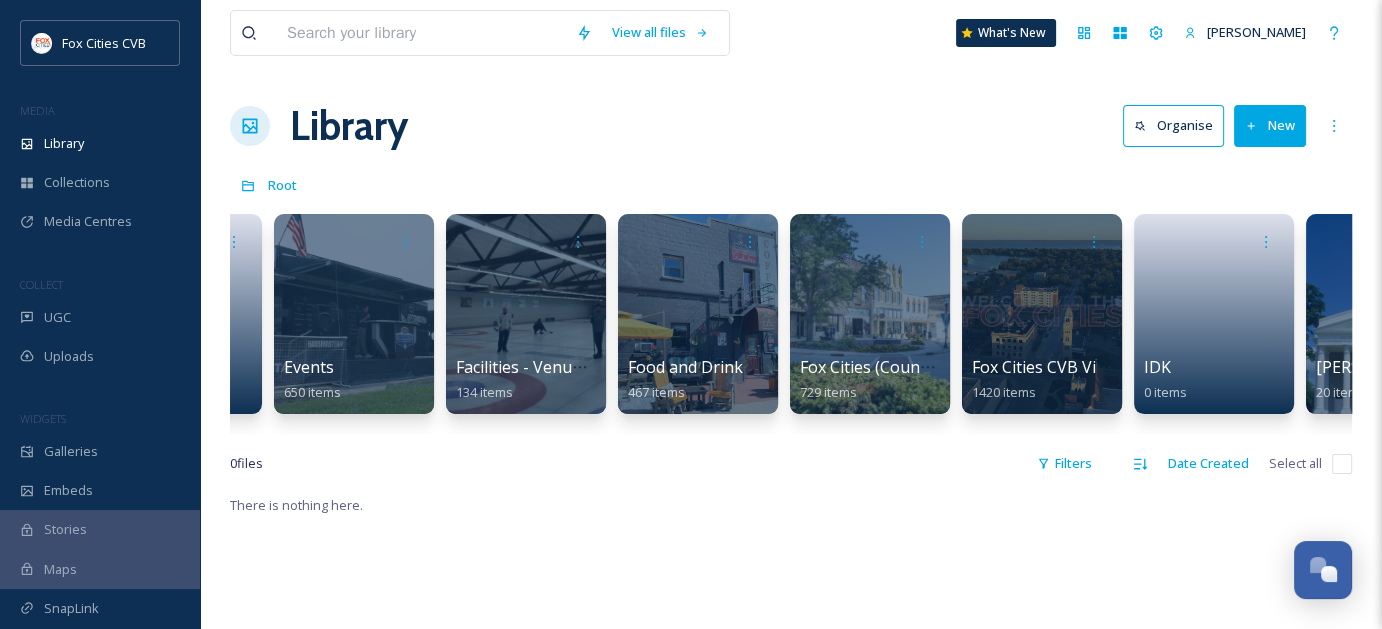 scroll, scrollTop: 0, scrollLeft: 0, axis: both 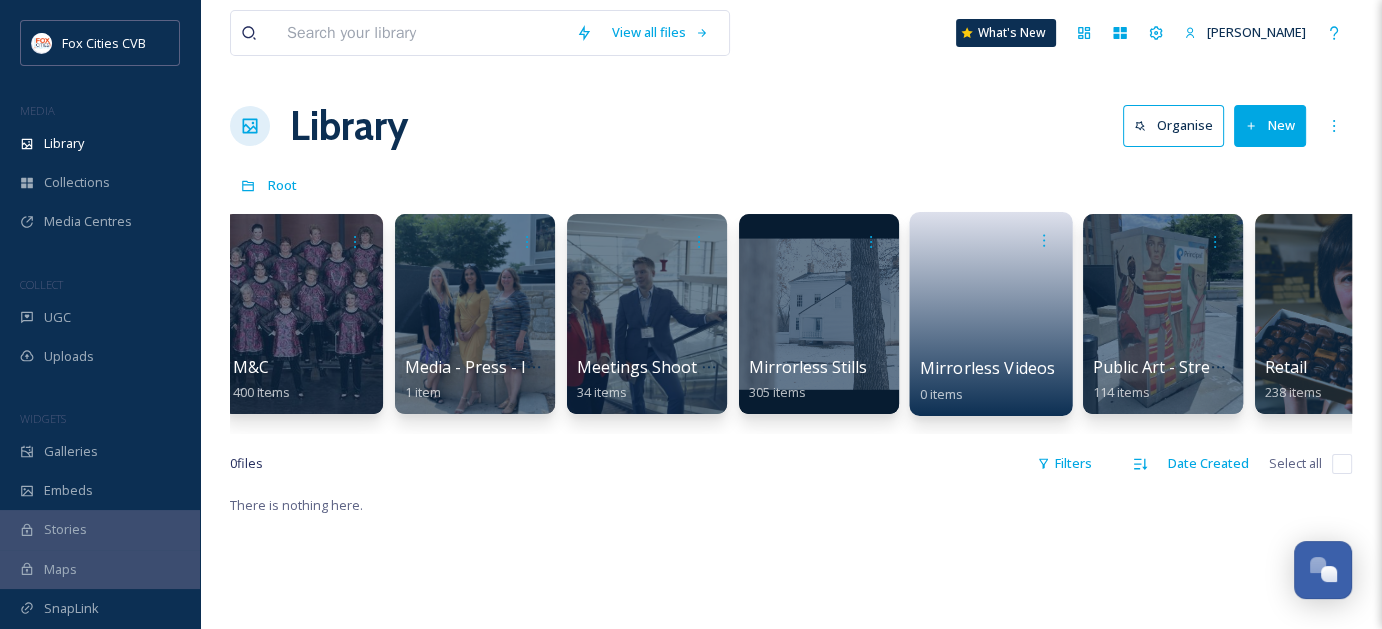 click at bounding box center (991, 307) 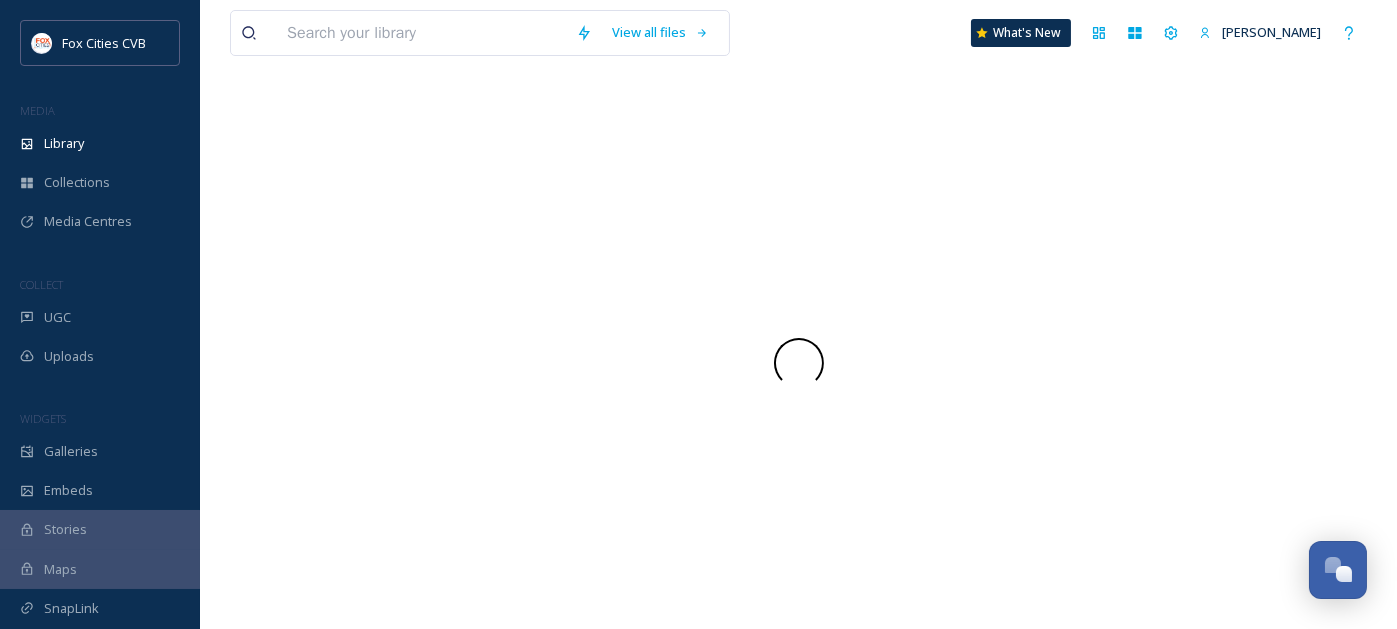 click at bounding box center [798, 362] 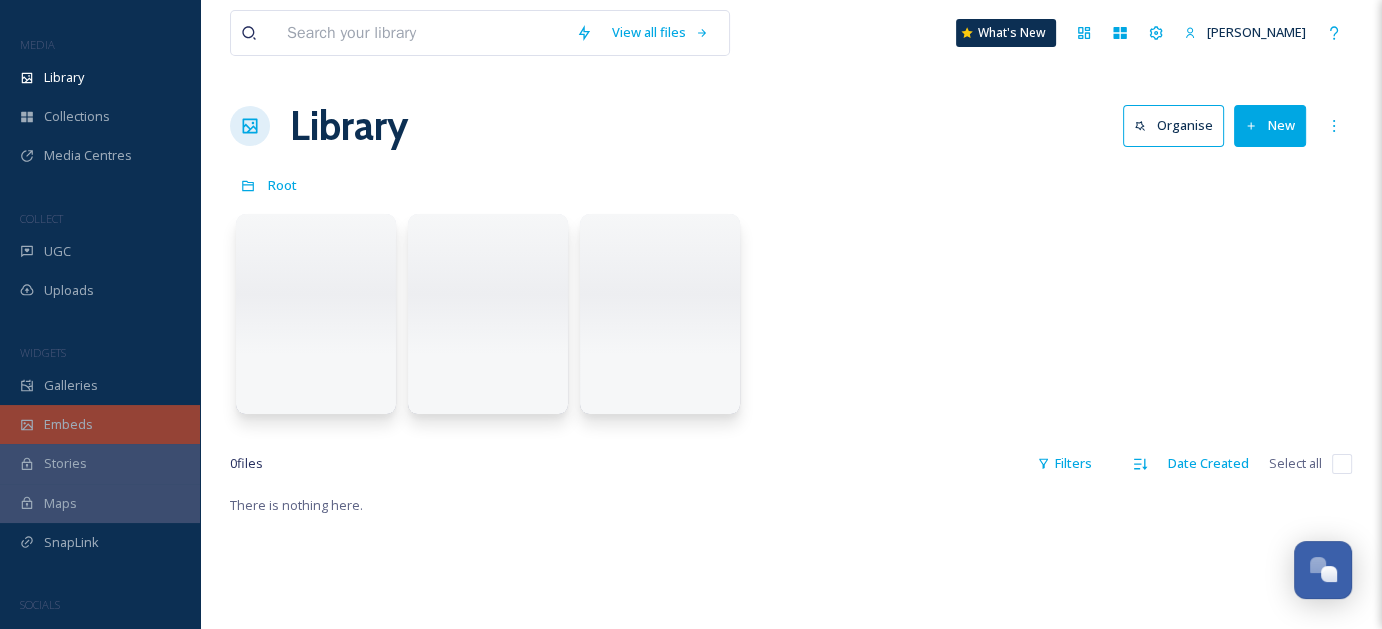 scroll, scrollTop: 137, scrollLeft: 0, axis: vertical 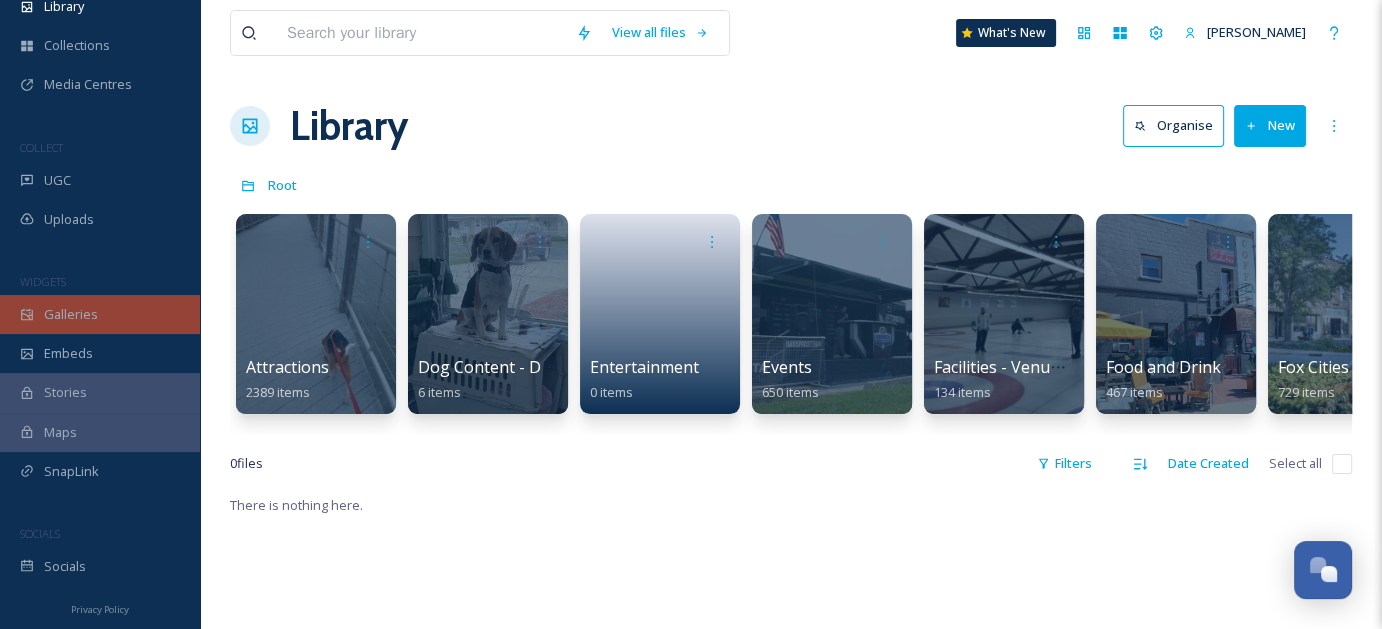 click on "Galleries" at bounding box center (71, 314) 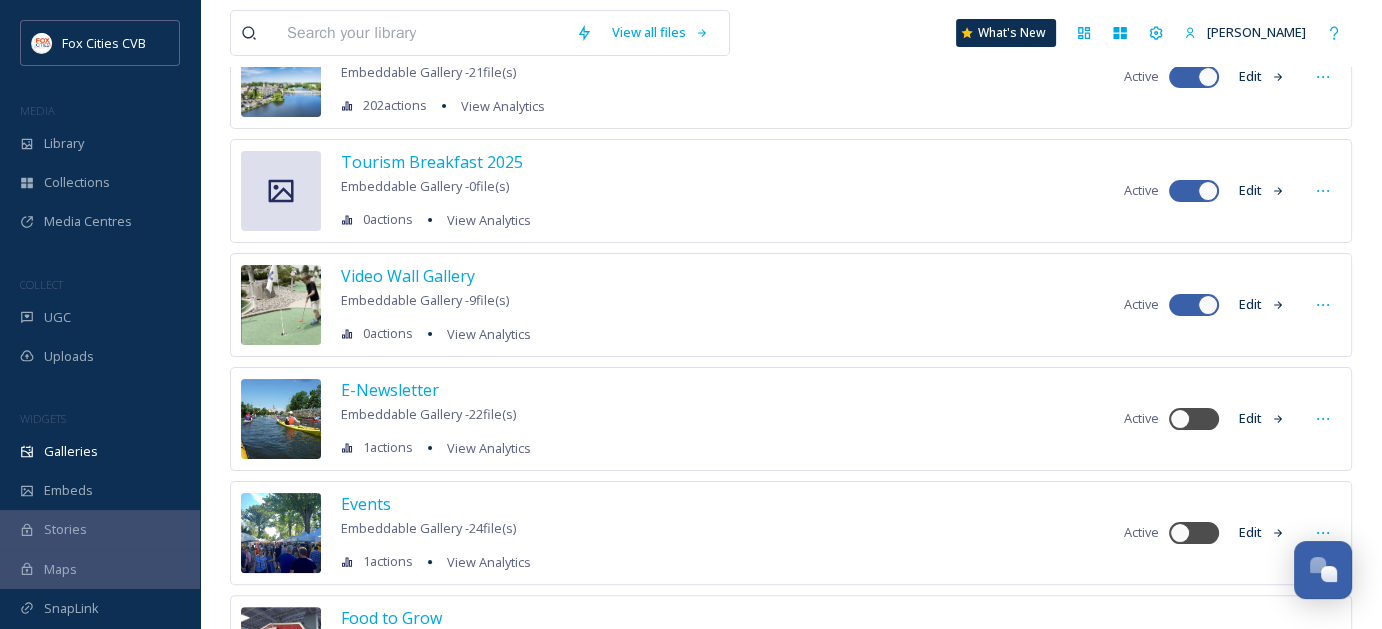 scroll, scrollTop: 400, scrollLeft: 0, axis: vertical 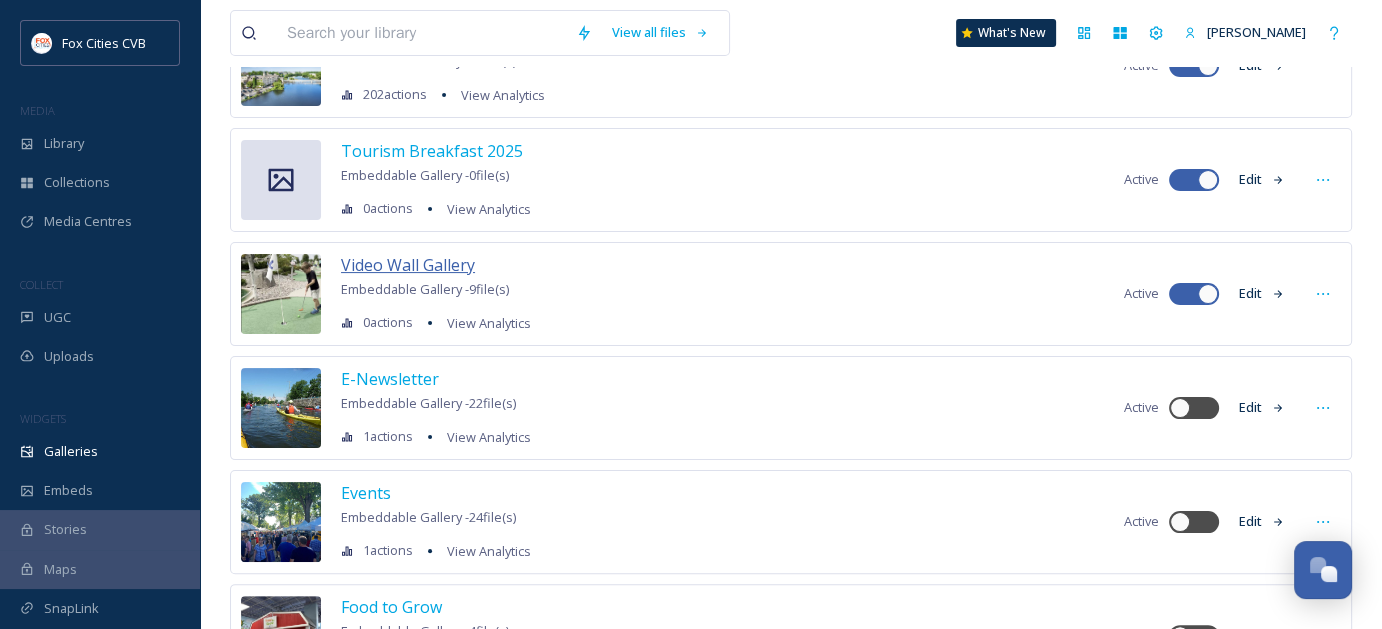click on "Video Wall Gallery" at bounding box center (408, 265) 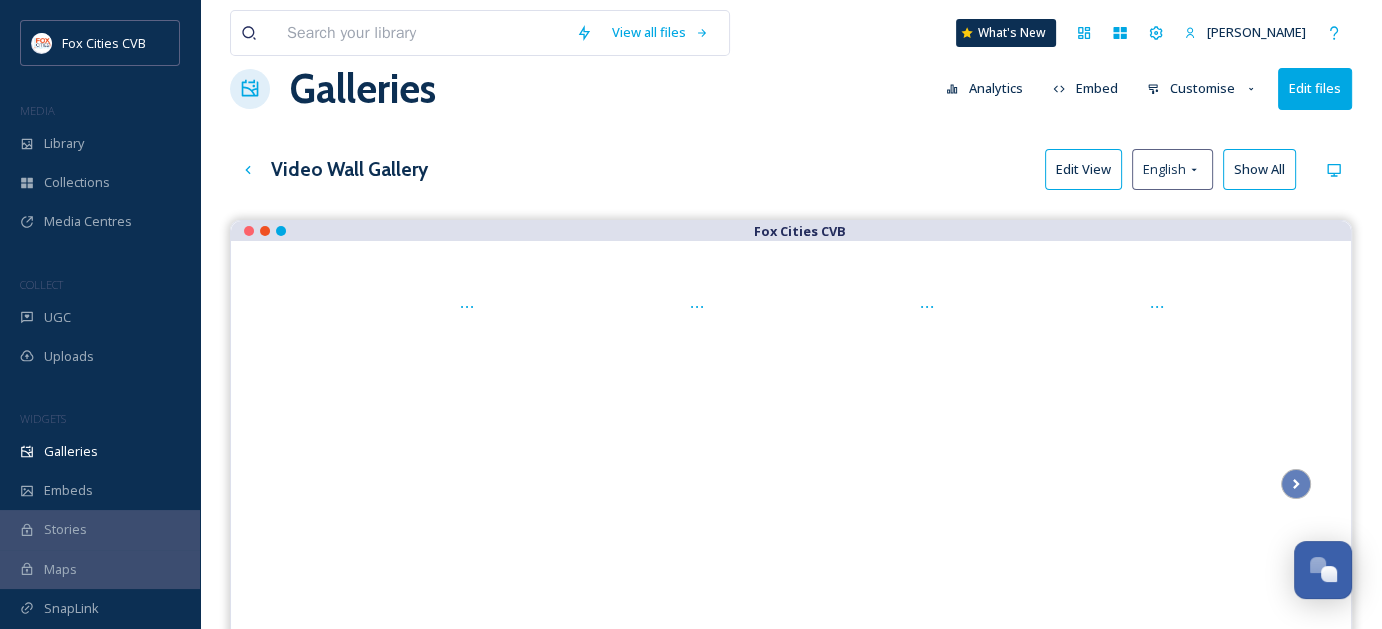 scroll, scrollTop: 0, scrollLeft: 0, axis: both 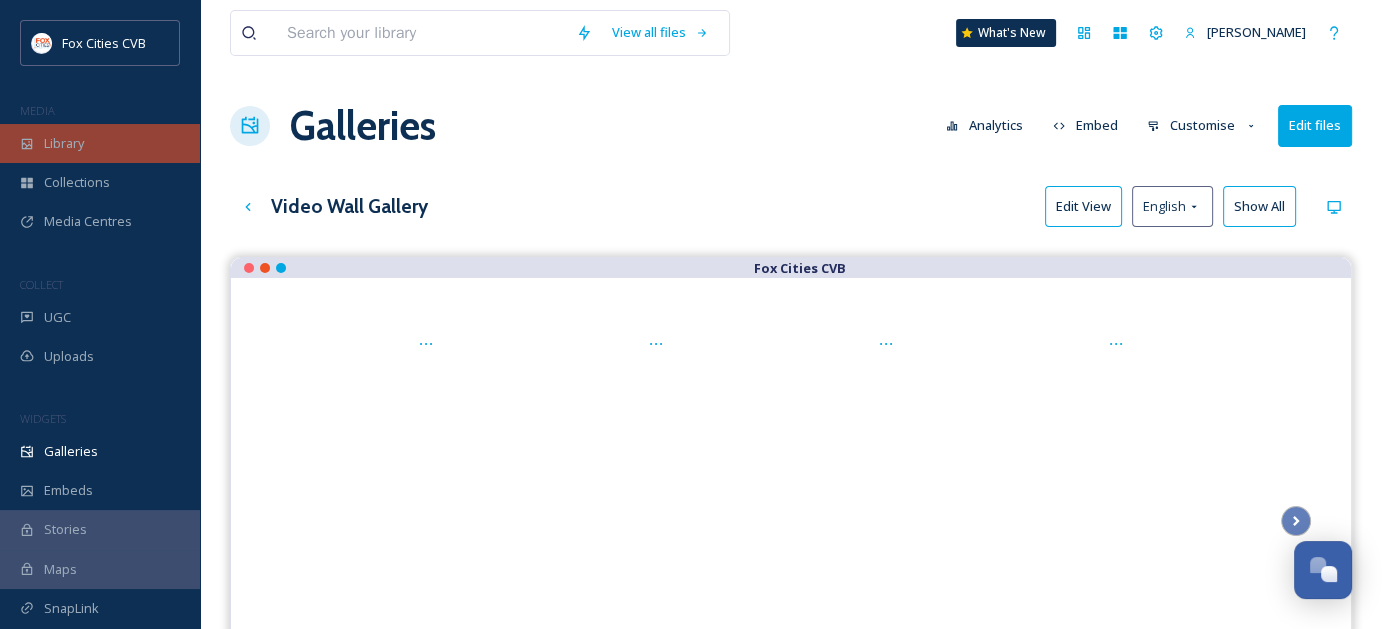 click on "Library" at bounding box center (64, 143) 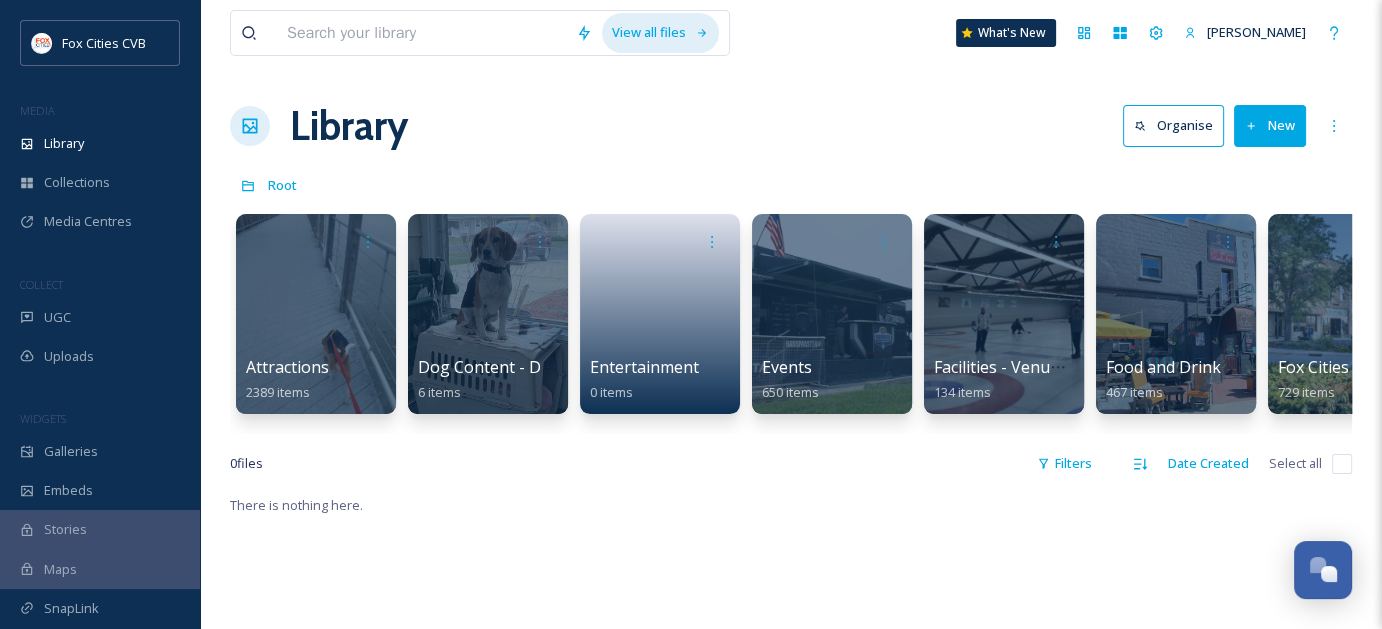 click on "View all files" at bounding box center [660, 32] 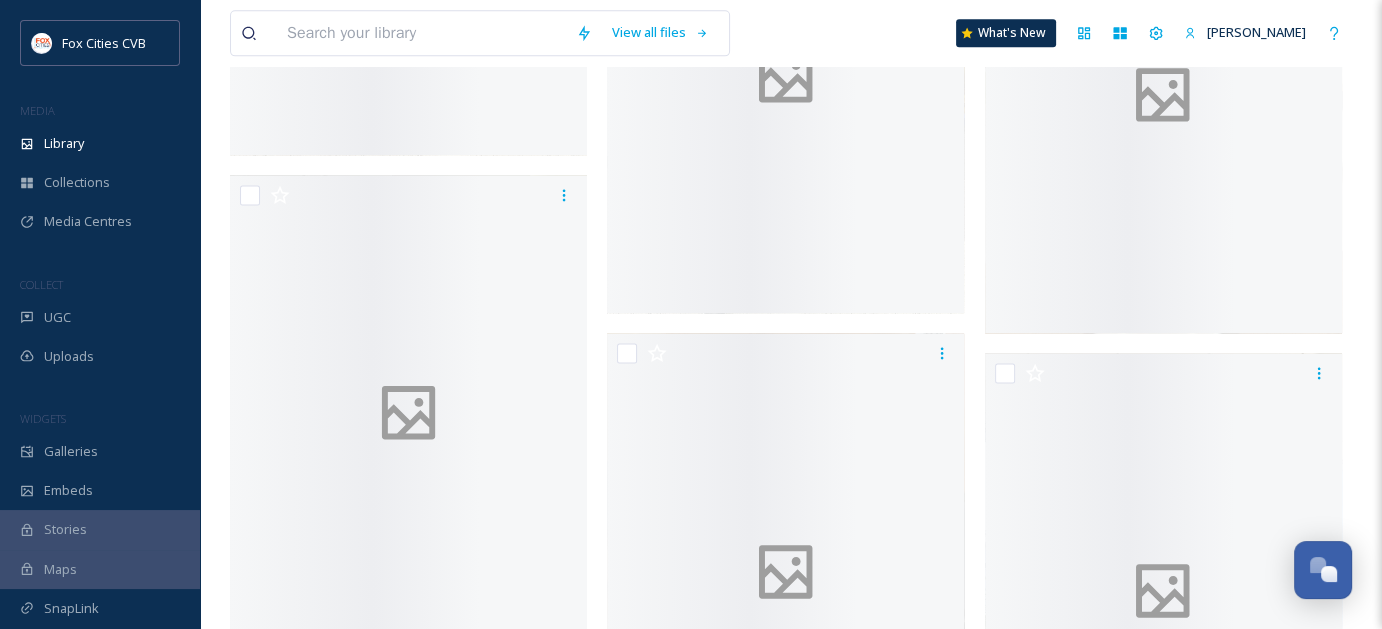 scroll, scrollTop: 3200, scrollLeft: 0, axis: vertical 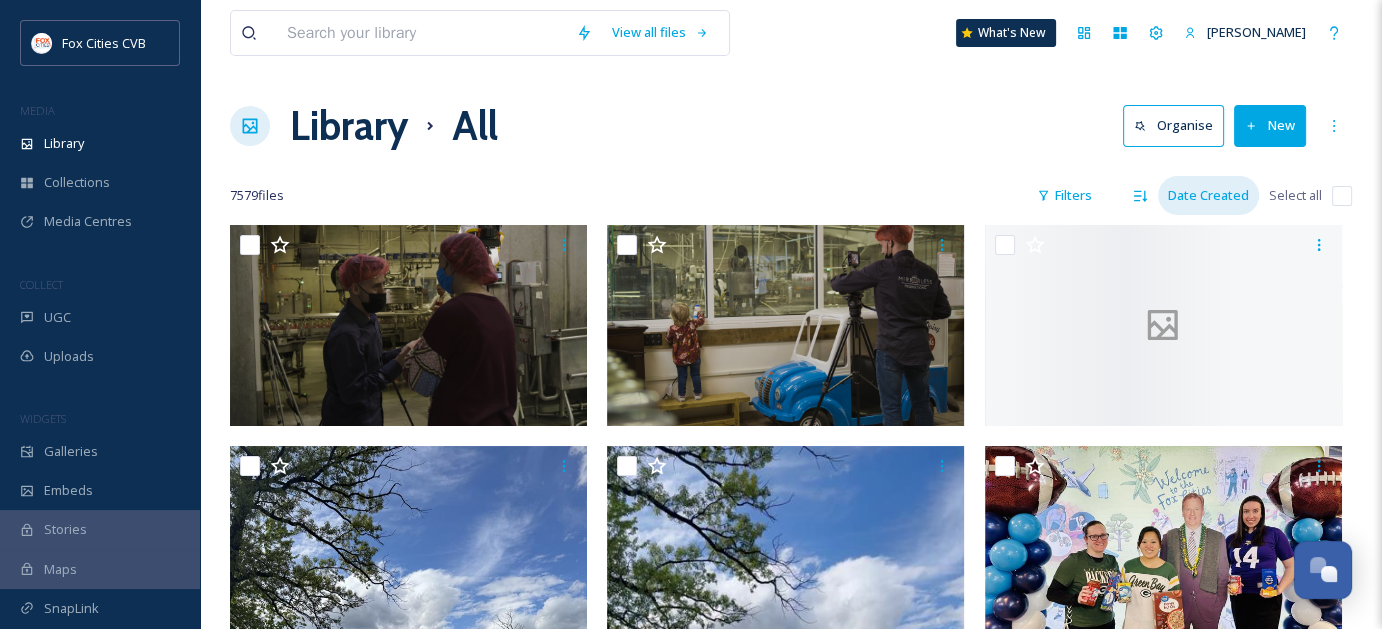 click on "Date Created" at bounding box center [1208, 195] 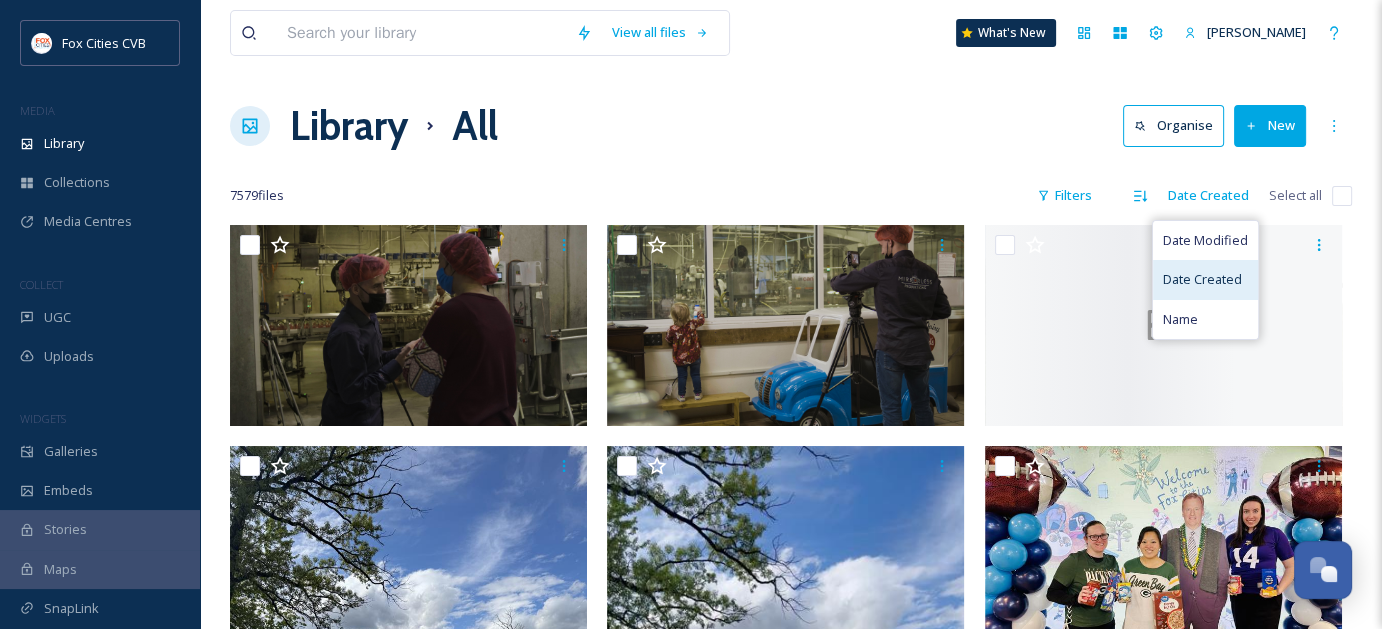 click on "Date Created" at bounding box center (1205, 279) 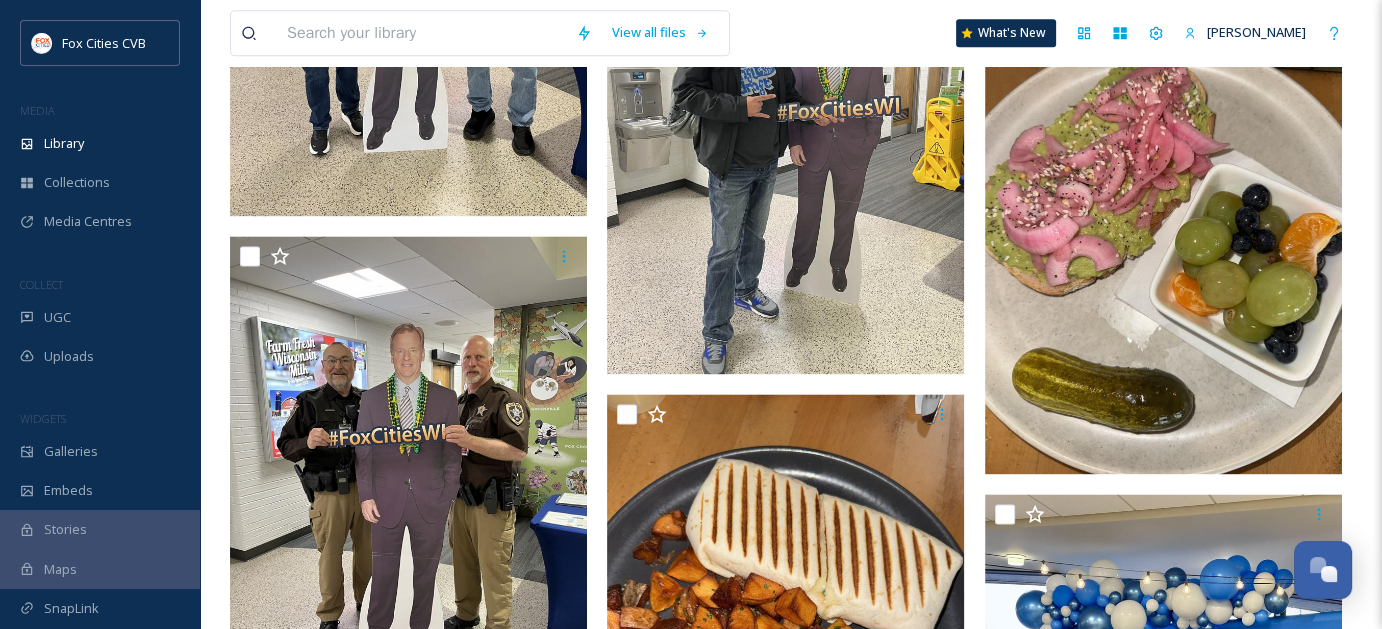 scroll, scrollTop: 2900, scrollLeft: 0, axis: vertical 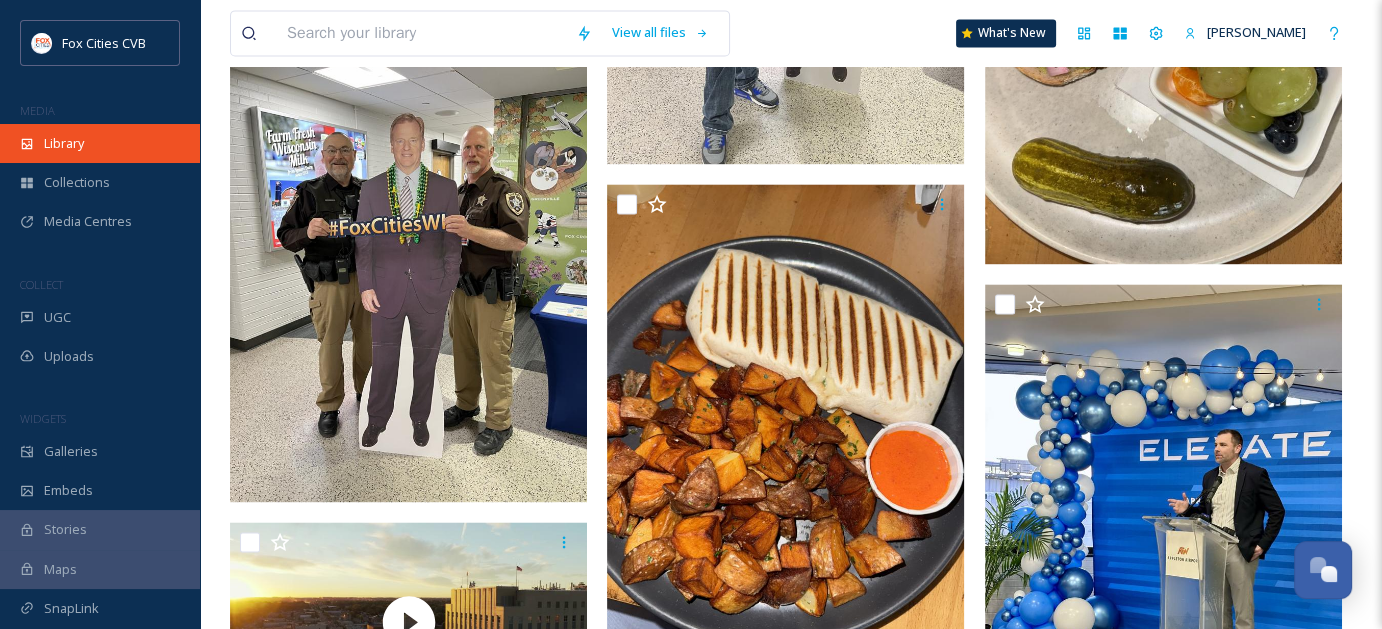 click on "Library" at bounding box center (64, 143) 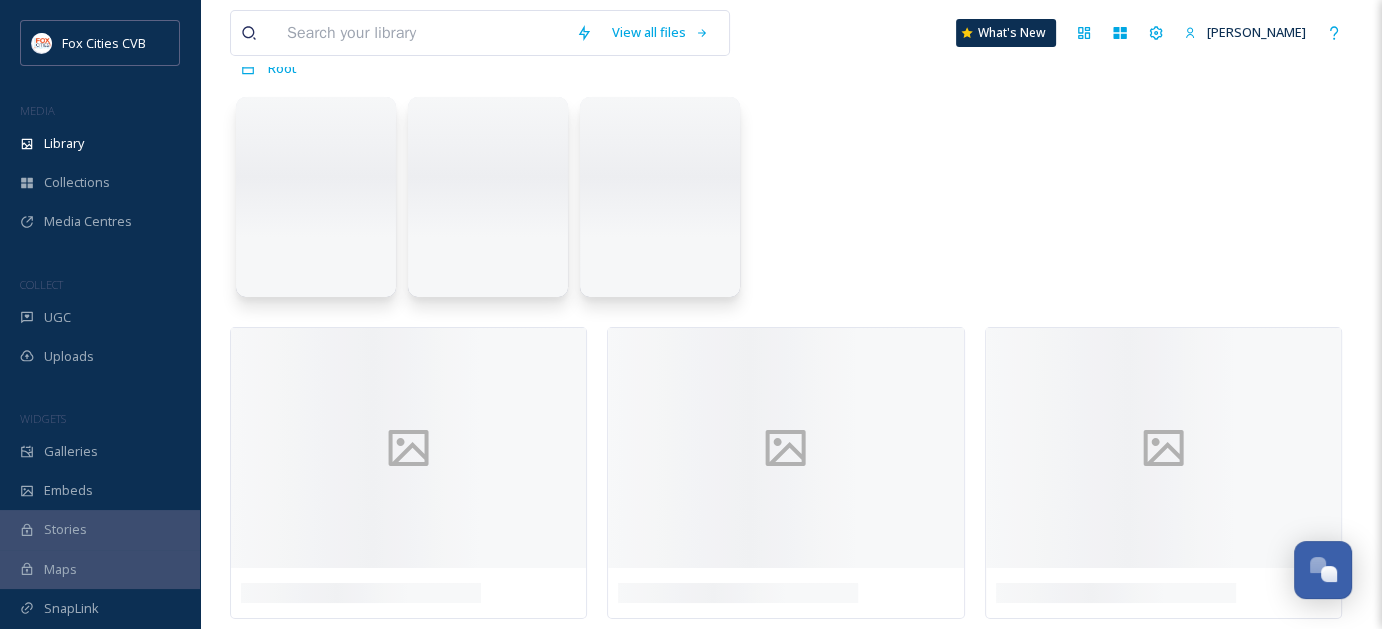 scroll, scrollTop: 0, scrollLeft: 0, axis: both 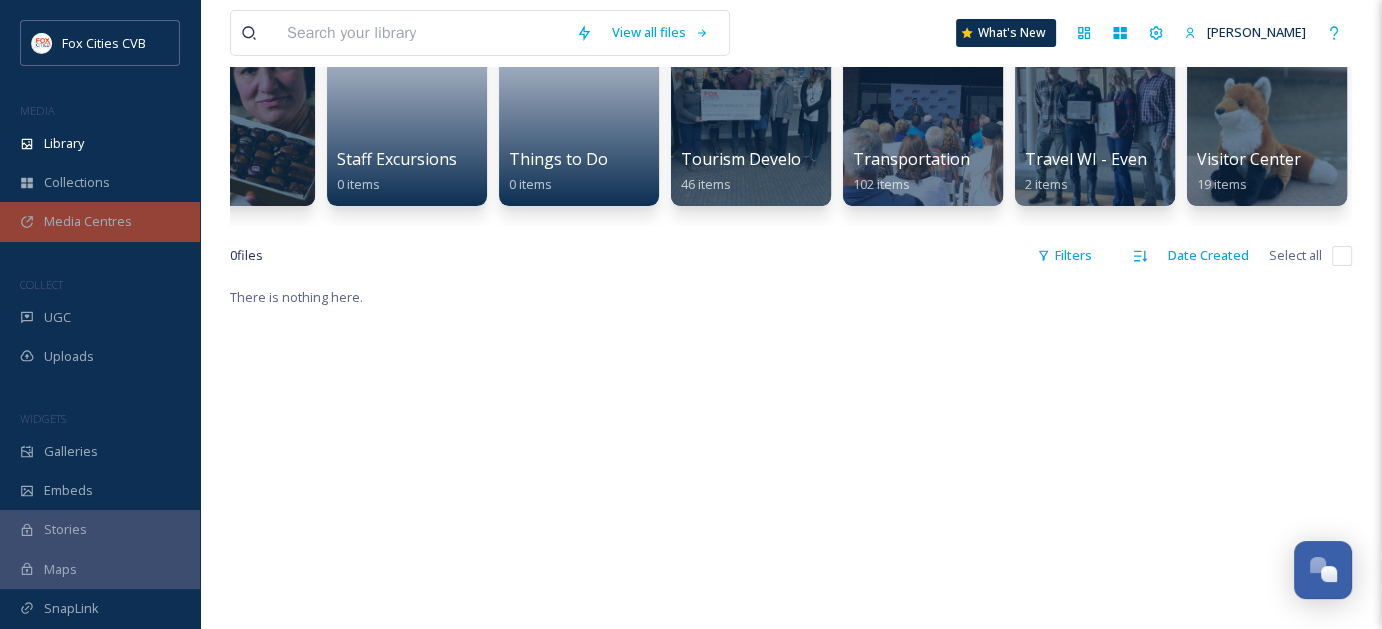 click on "Media Centres" at bounding box center [100, 221] 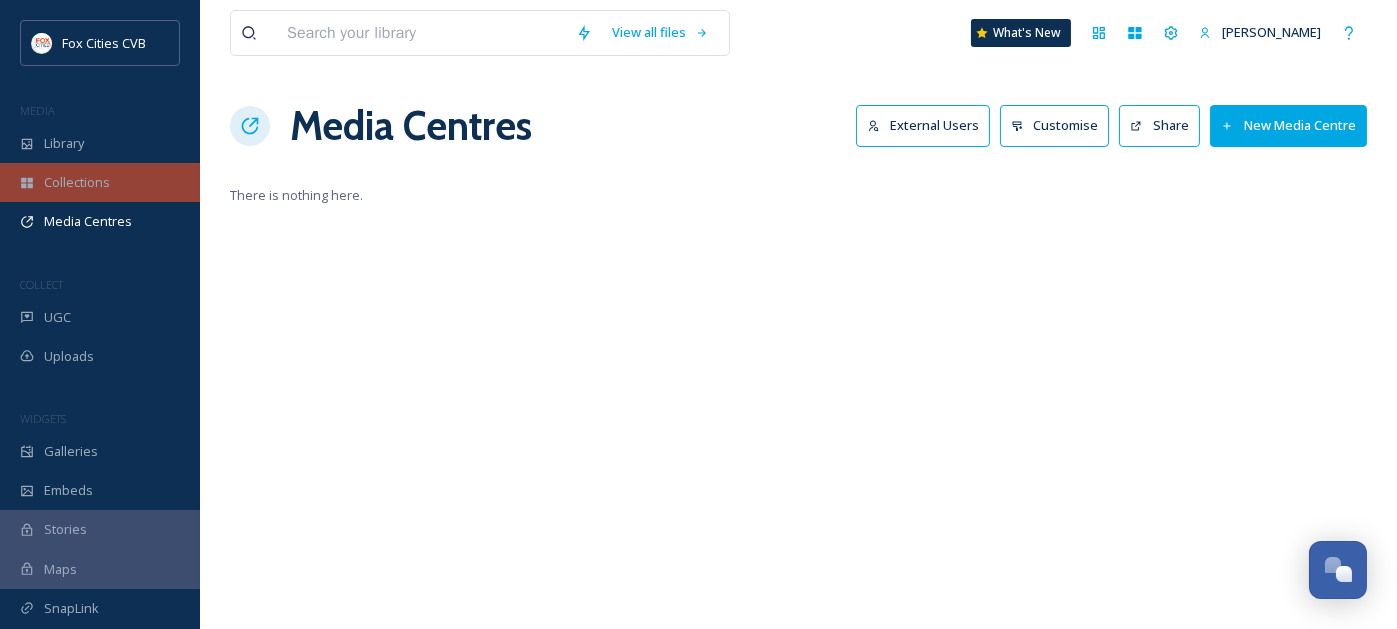 click on "Collections" at bounding box center (77, 182) 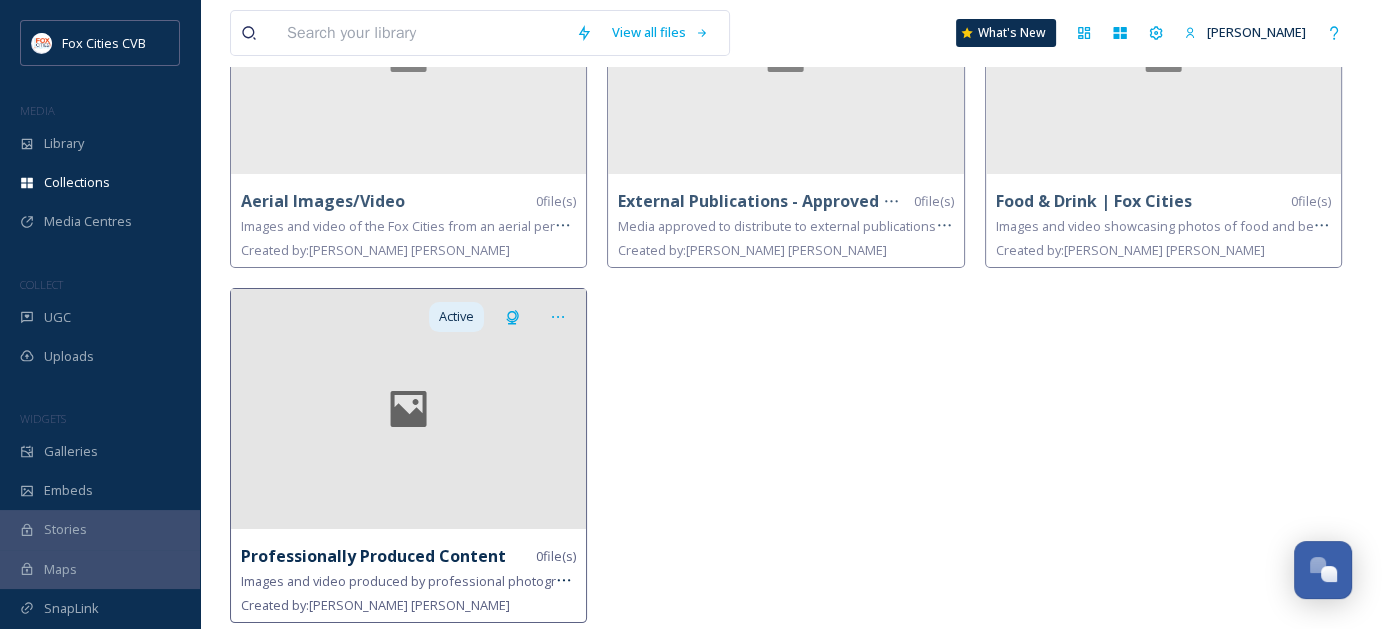 scroll, scrollTop: 0, scrollLeft: 0, axis: both 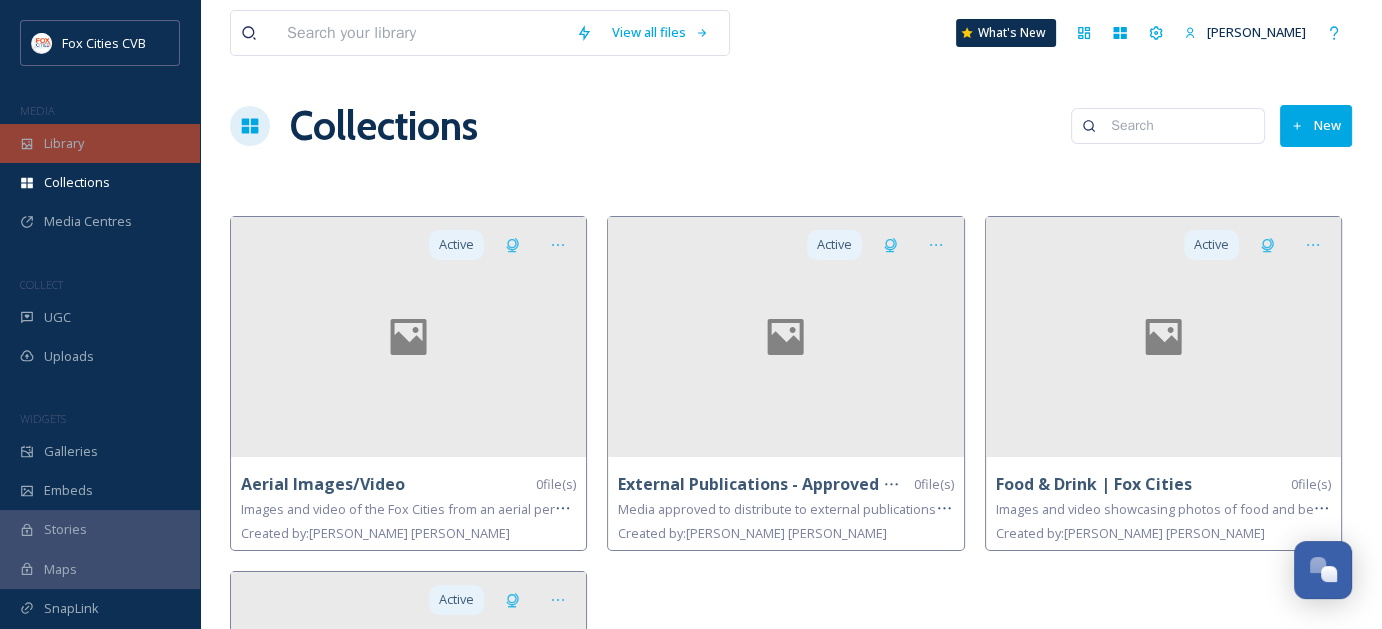 click on "Library" at bounding box center (64, 143) 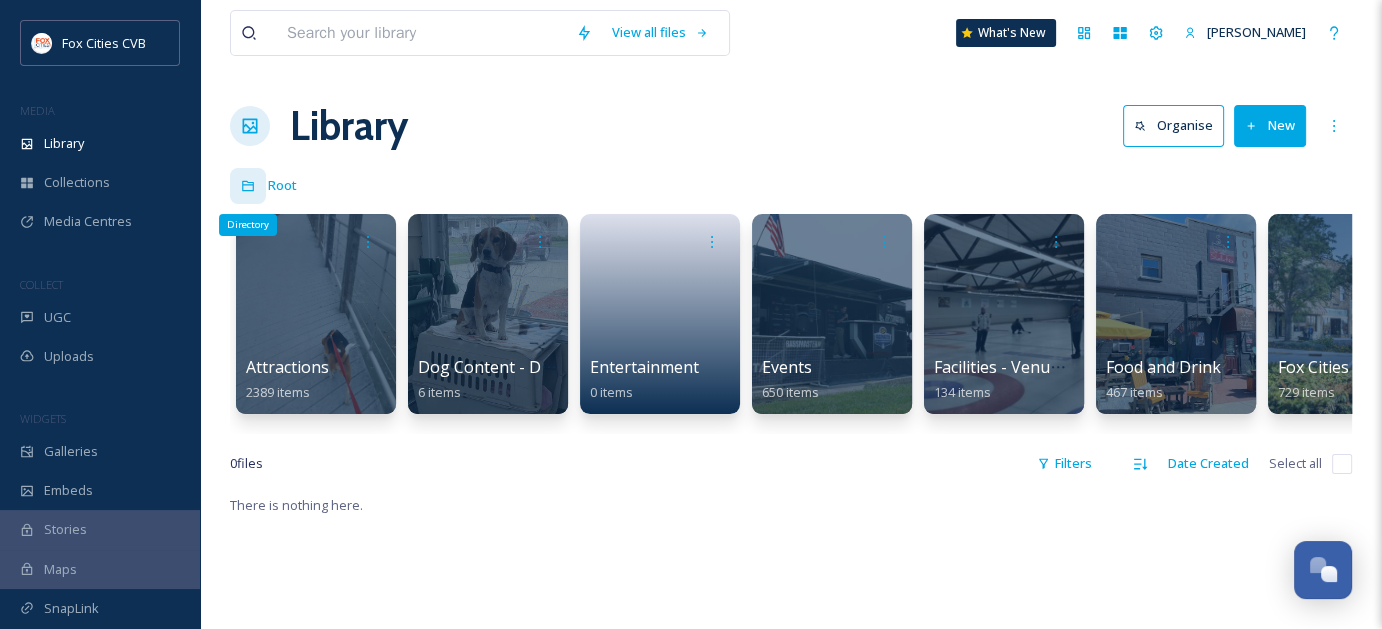 click 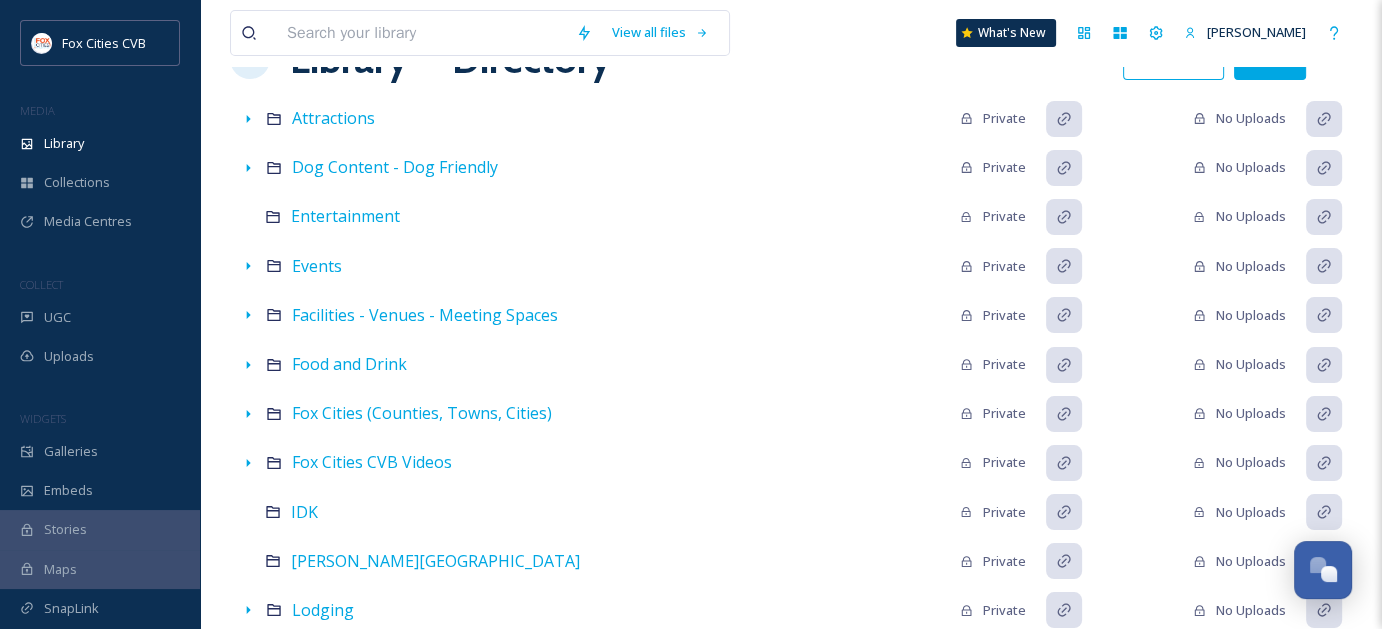 scroll, scrollTop: 0, scrollLeft: 0, axis: both 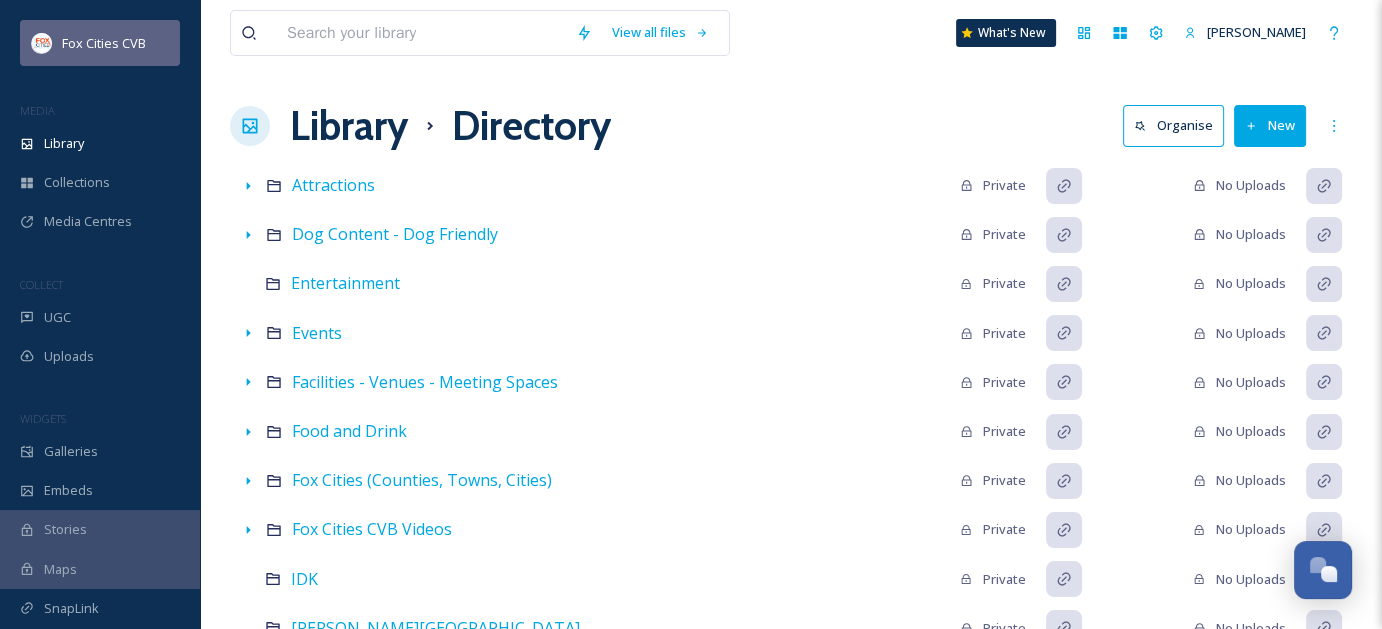 click on "Fox Cities CVB" at bounding box center [104, 43] 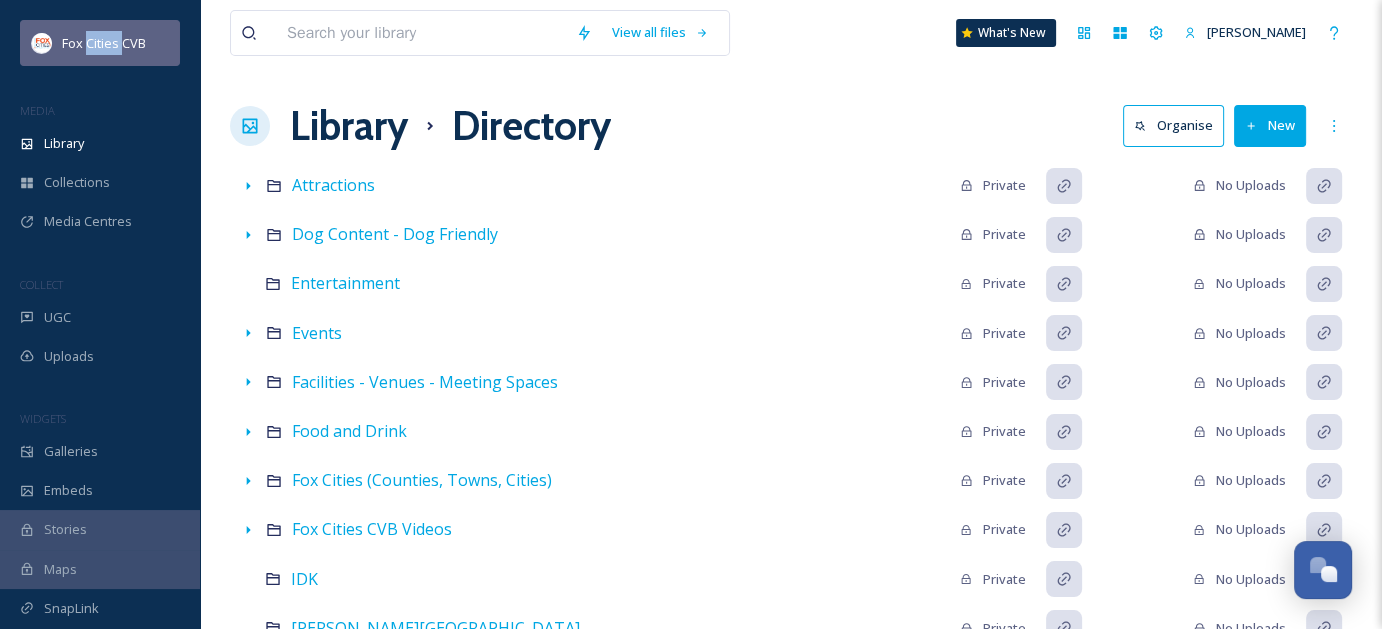 click on "Fox Cities CVB" at bounding box center [104, 43] 